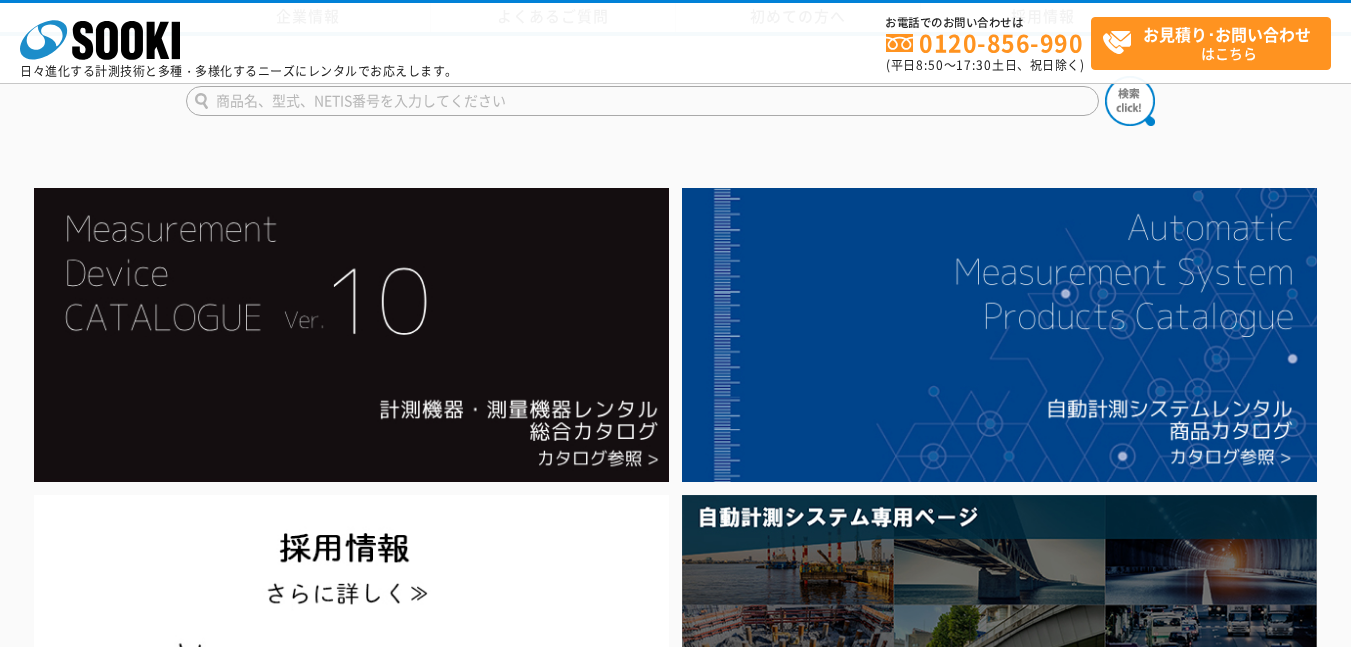 scroll, scrollTop: 394, scrollLeft: 0, axis: vertical 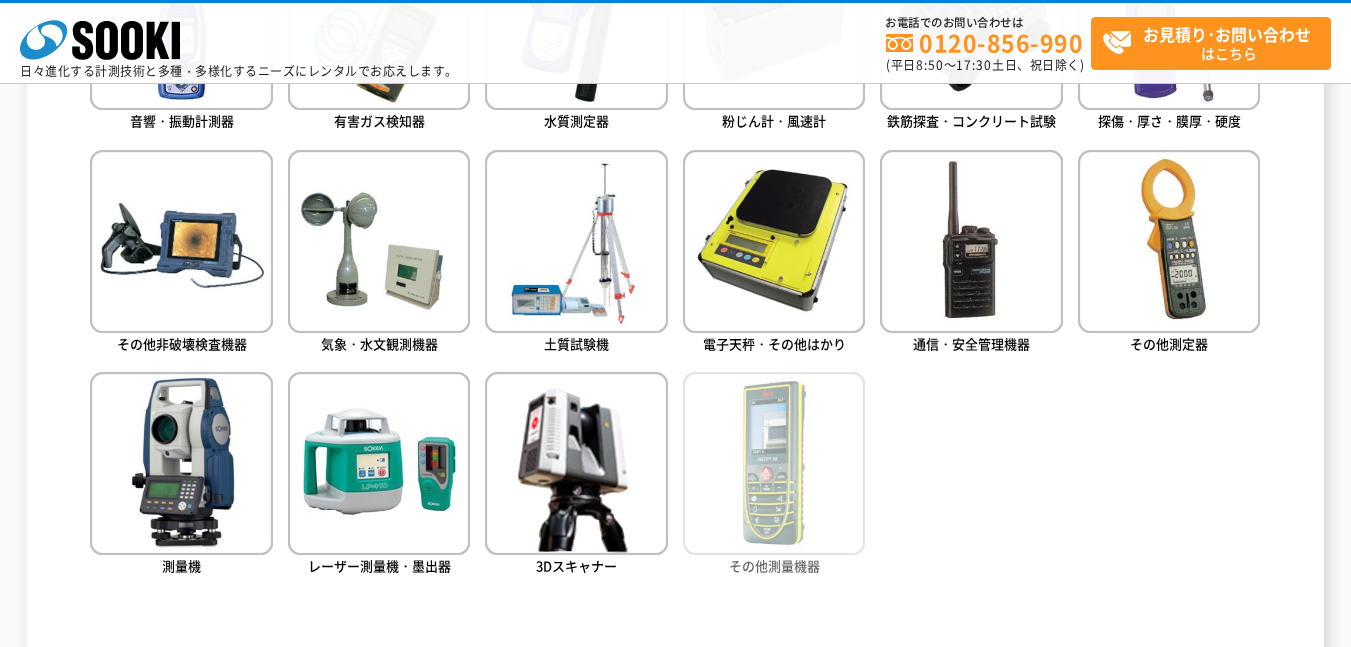 click at bounding box center [774, 463] 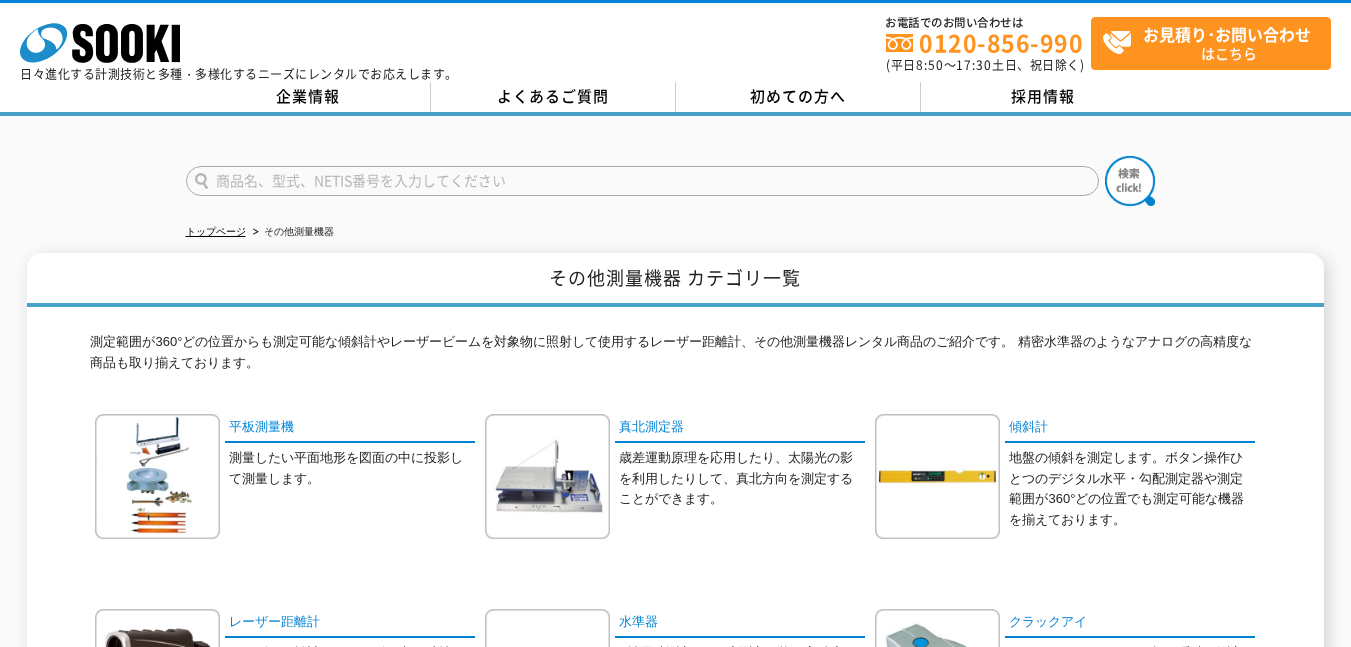 scroll, scrollTop: 0, scrollLeft: 0, axis: both 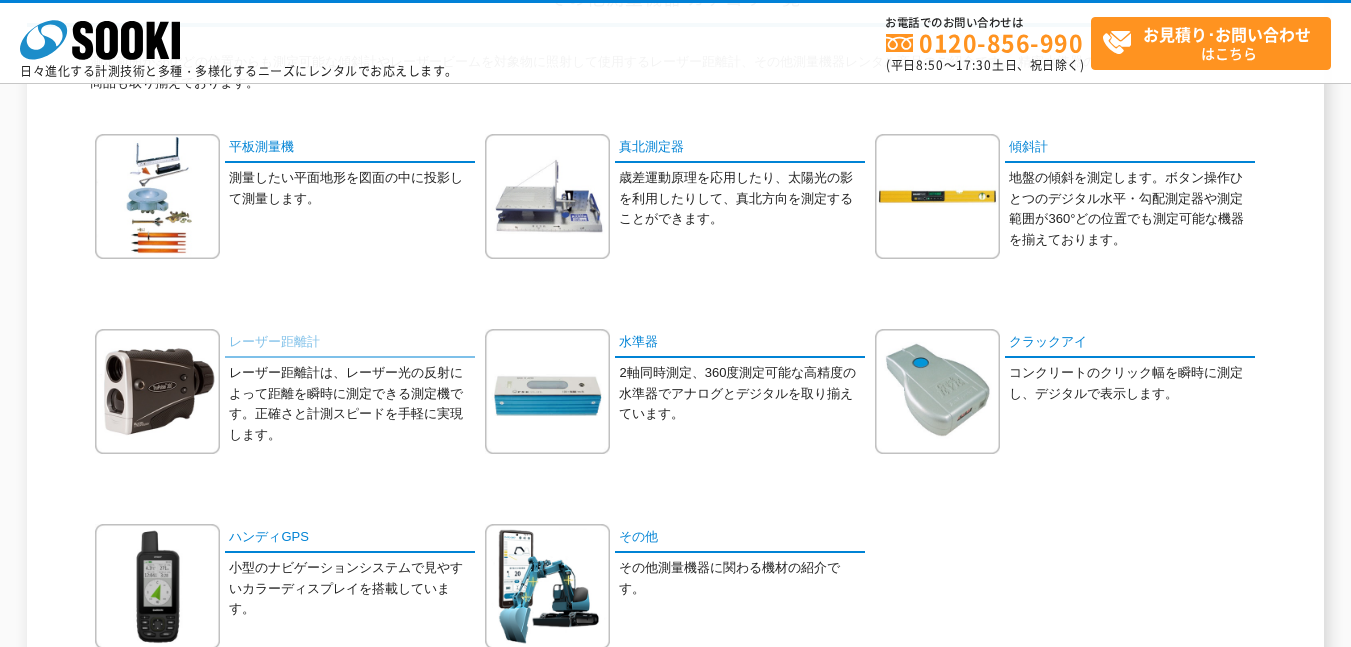 click on "レーザー距離計" at bounding box center (350, 343) 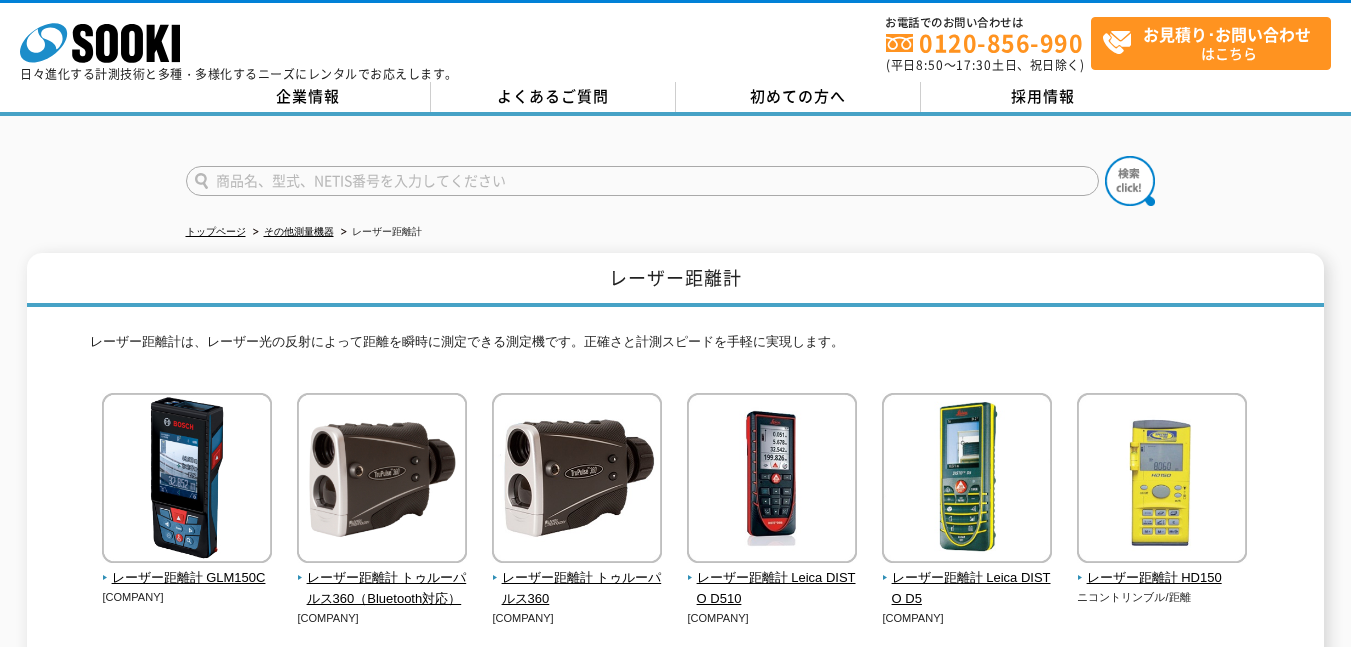 scroll, scrollTop: 0, scrollLeft: 0, axis: both 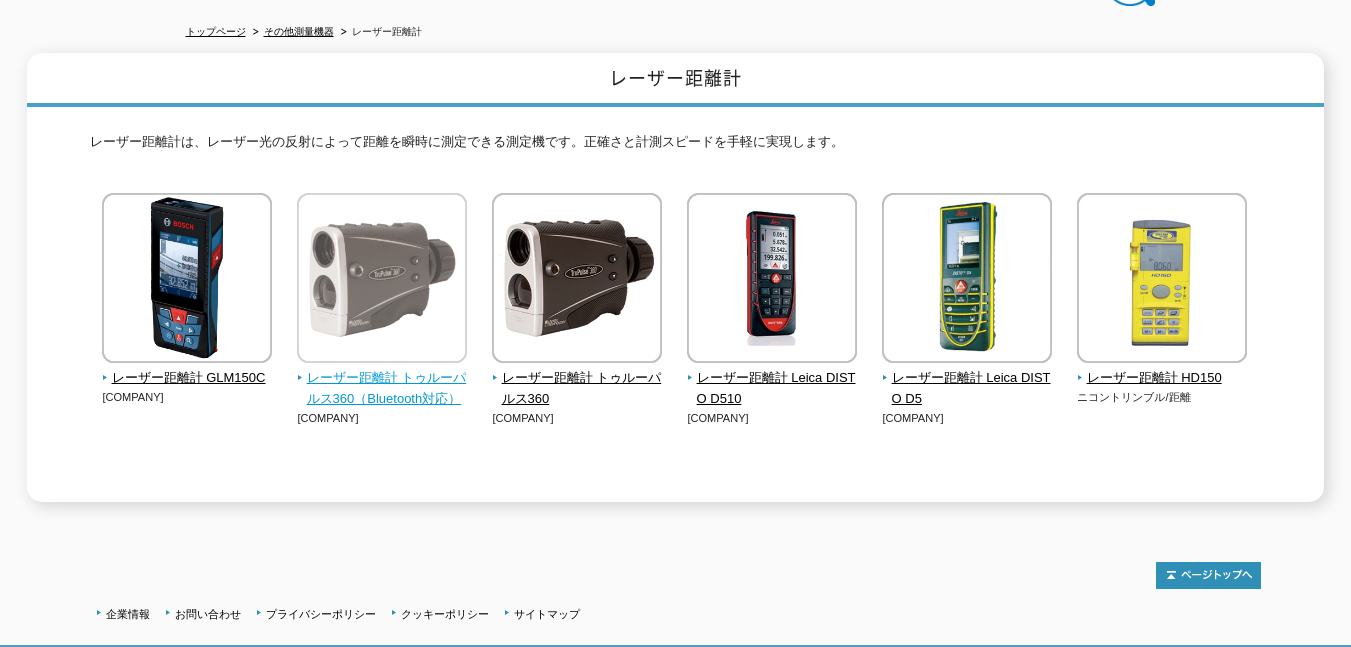 click at bounding box center [382, 280] 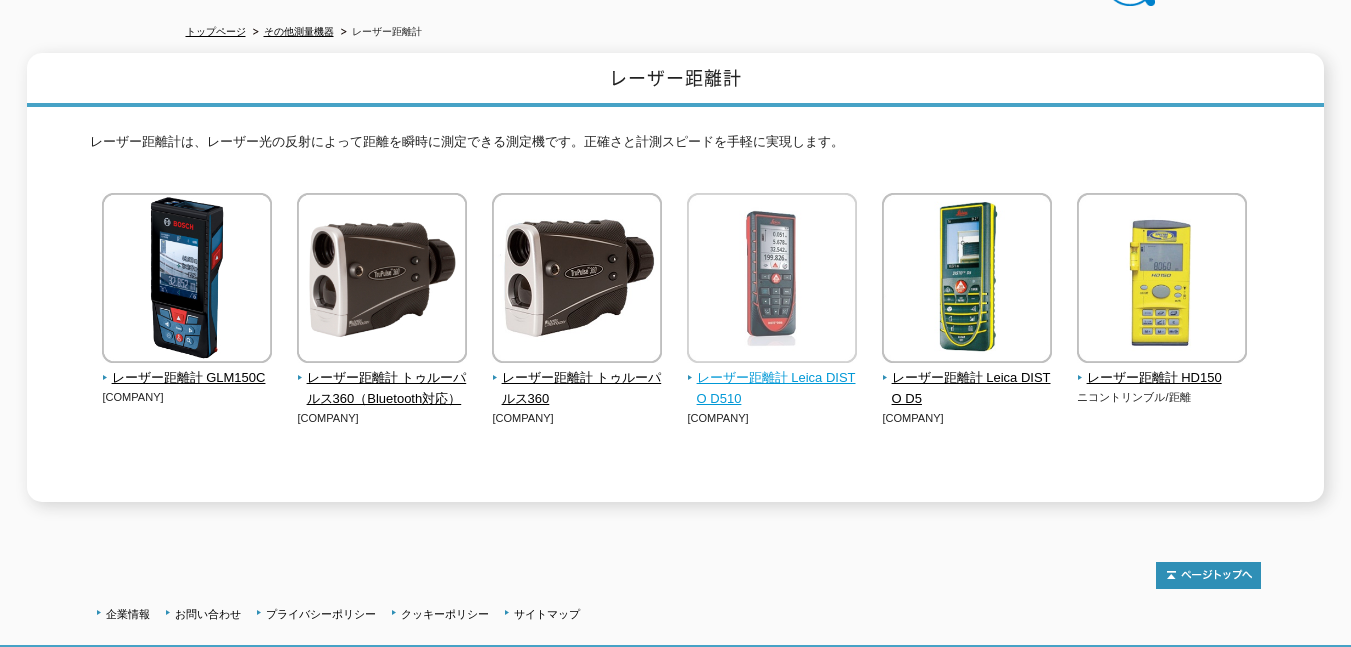 click at bounding box center [772, 280] 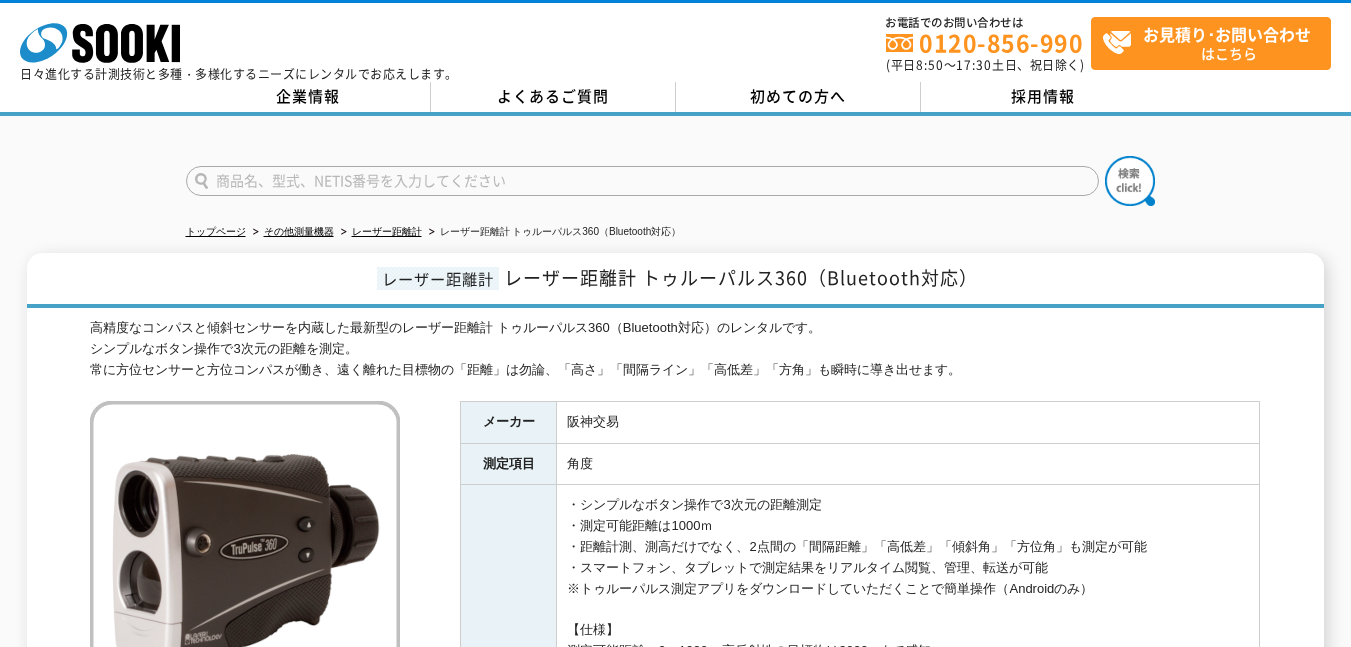 scroll, scrollTop: 0, scrollLeft: 0, axis: both 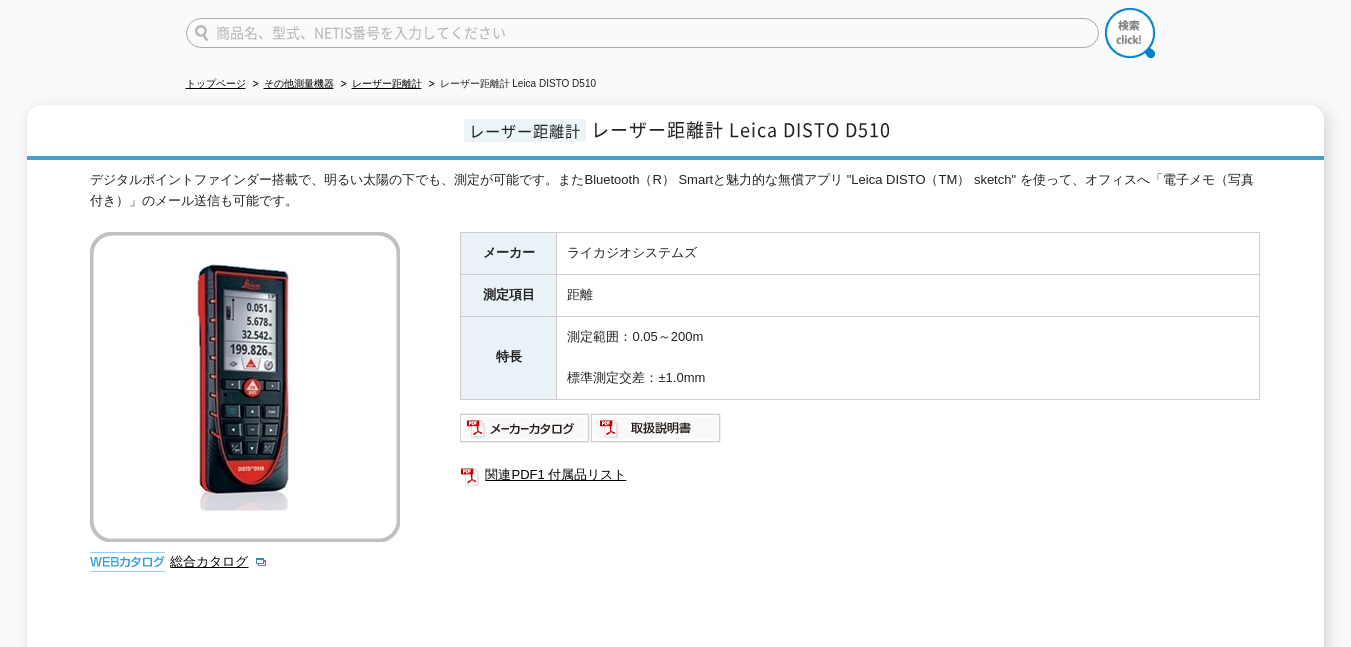 click on "デジタルポイントファインダー搭載で、明るい太陽の下でも、測定が可能です。またBluetooth（R） Smartと魅力的な無償アプリ "Leica DISTO（TM） sketch" を使って、オフィスへ「電子メモ（写真付き）」のメール送信も可能です。" at bounding box center [675, 191] 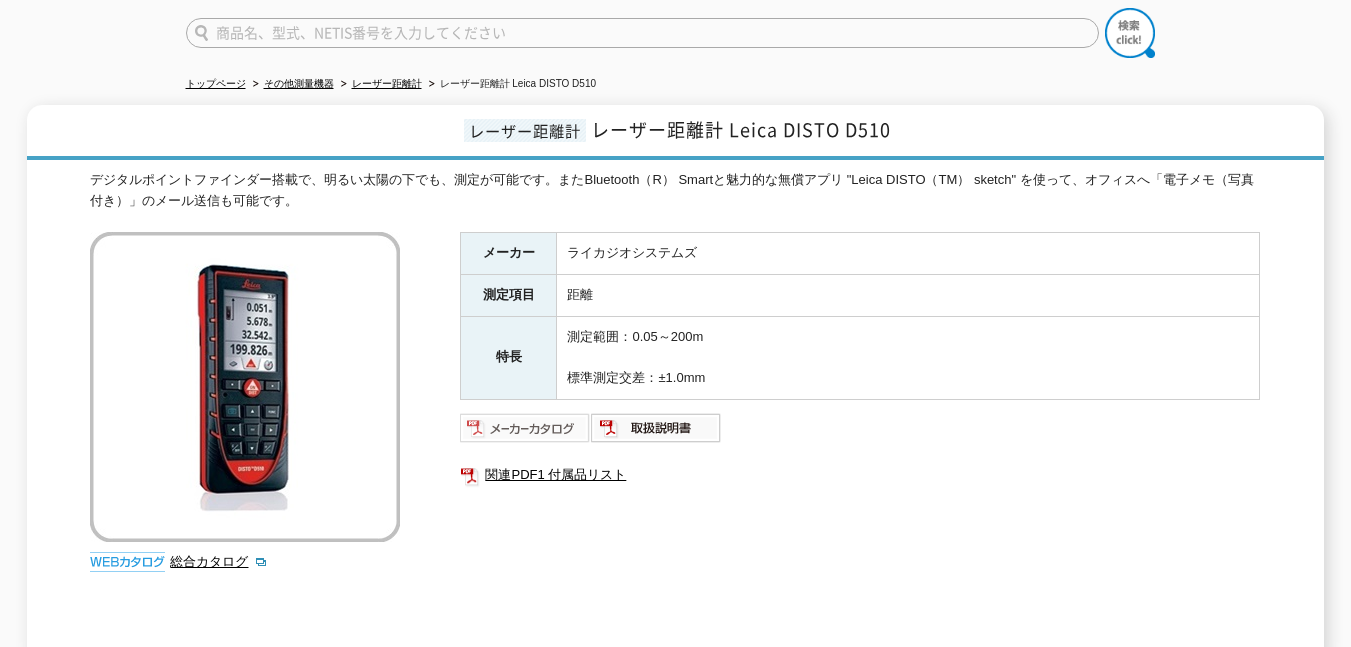 click at bounding box center [525, 428] 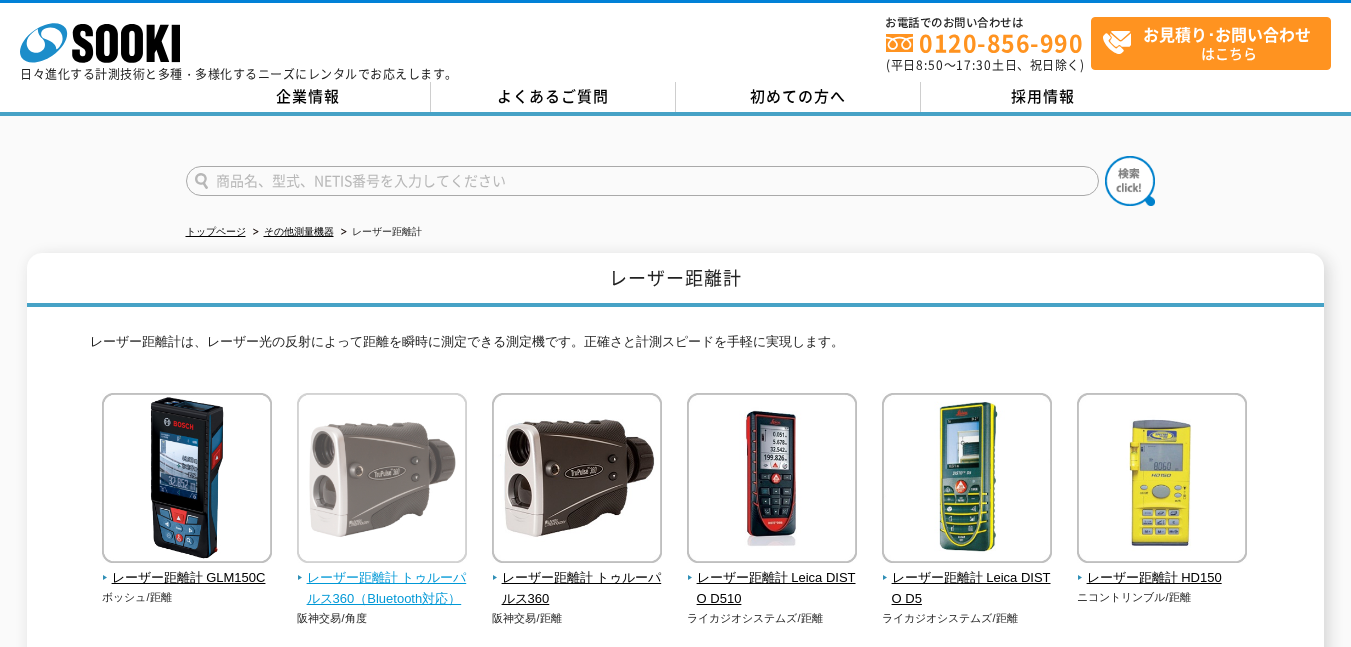scroll, scrollTop: 200, scrollLeft: 0, axis: vertical 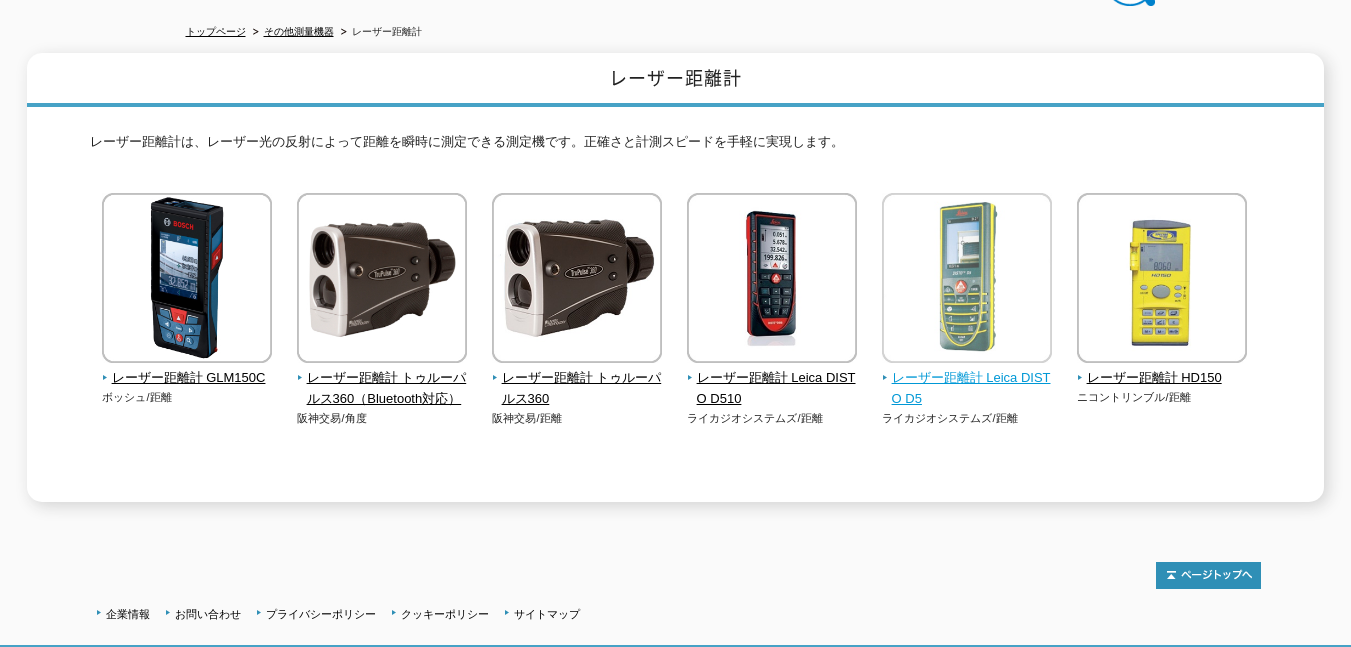 click on "レーザー距離計 Leica DISTO D5" at bounding box center [967, 389] 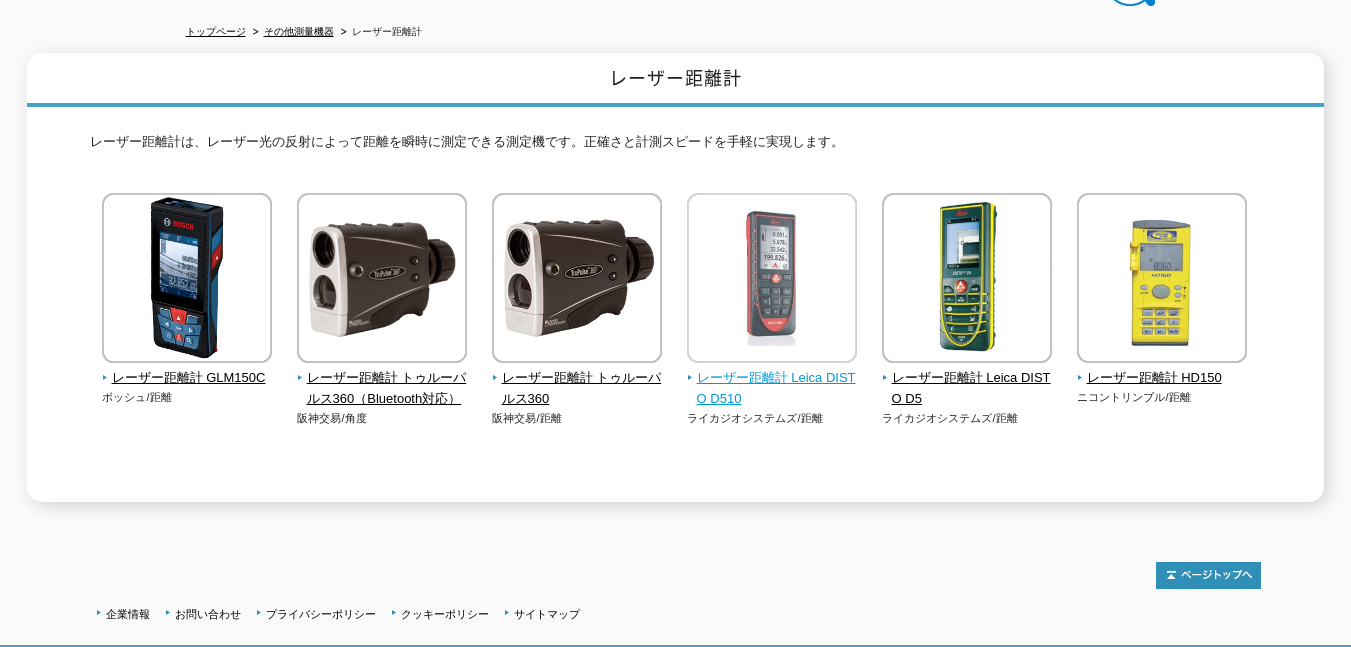 click on "レーザー距離計 Leica DISTO D510" at bounding box center (772, 389) 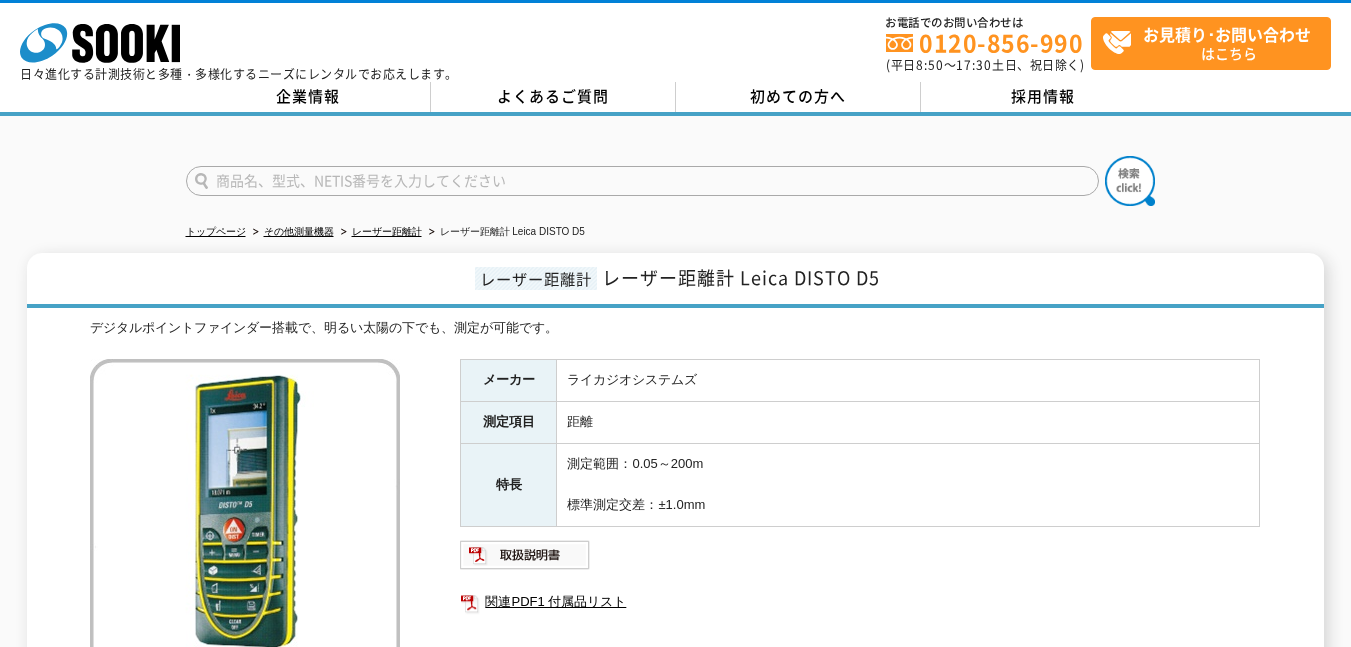 scroll, scrollTop: 0, scrollLeft: 0, axis: both 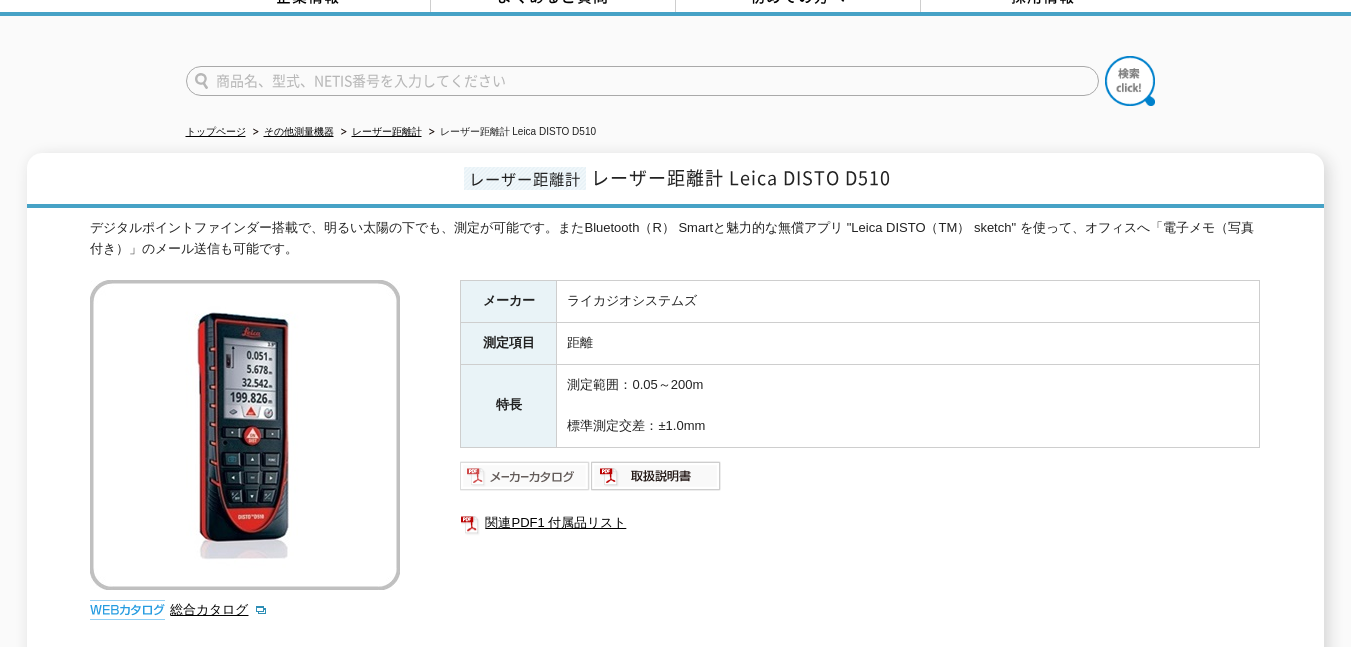 click at bounding box center (525, 476) 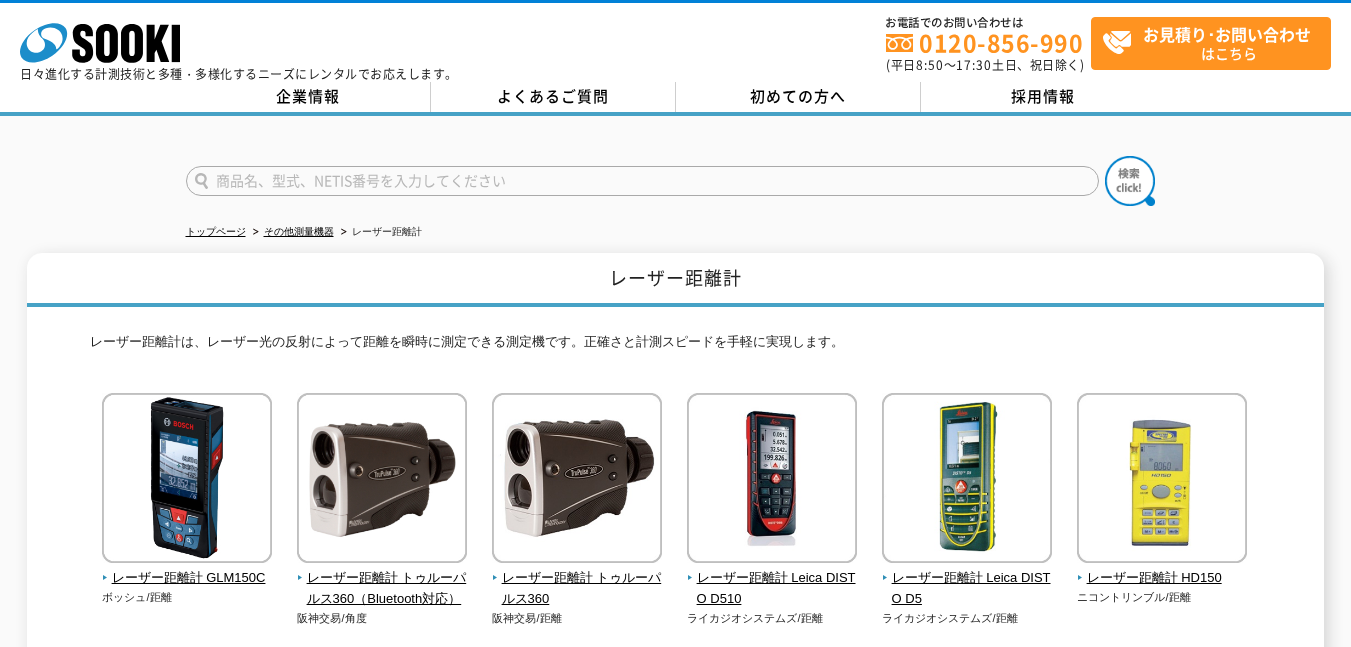 scroll, scrollTop: 200, scrollLeft: 0, axis: vertical 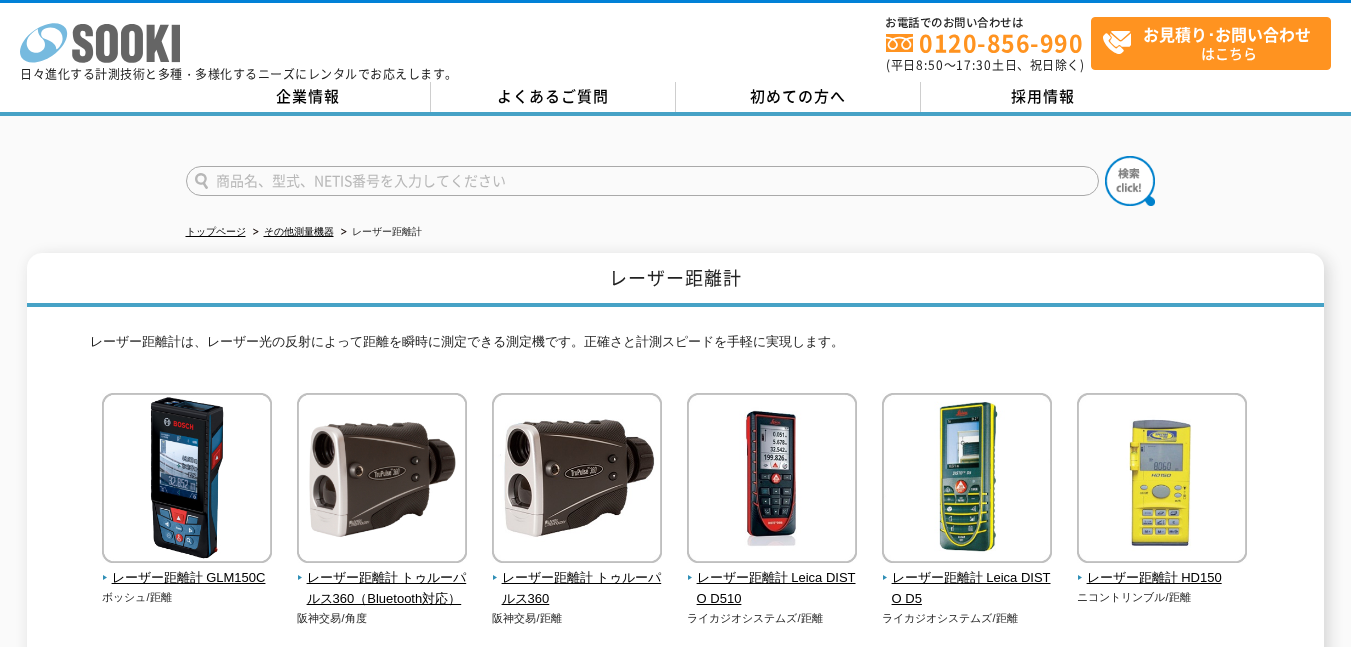 click 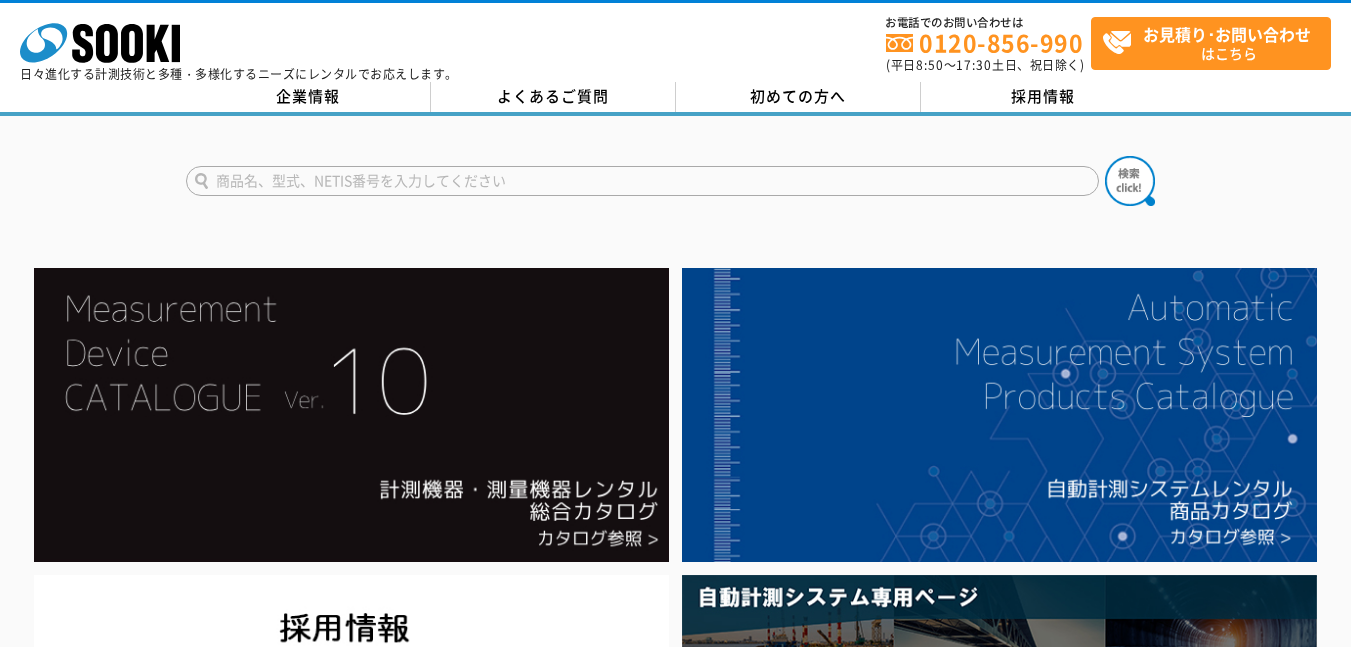 scroll, scrollTop: 0, scrollLeft: 0, axis: both 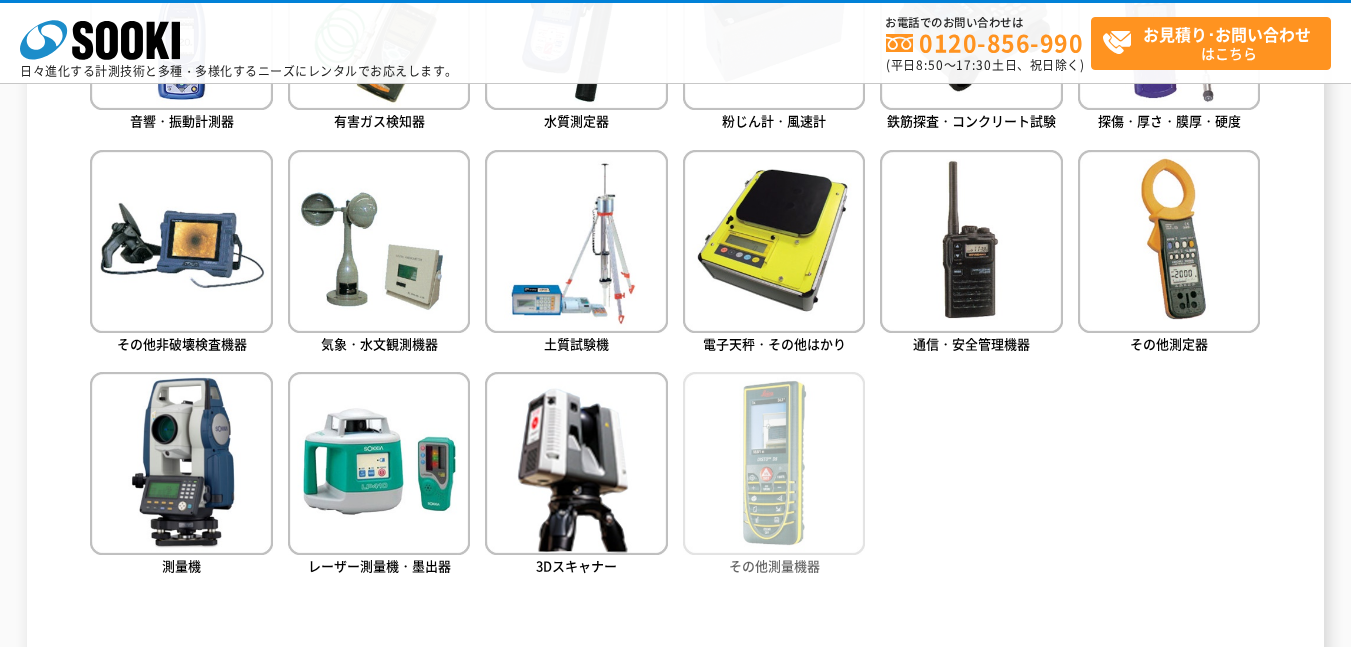 click at bounding box center [774, 463] 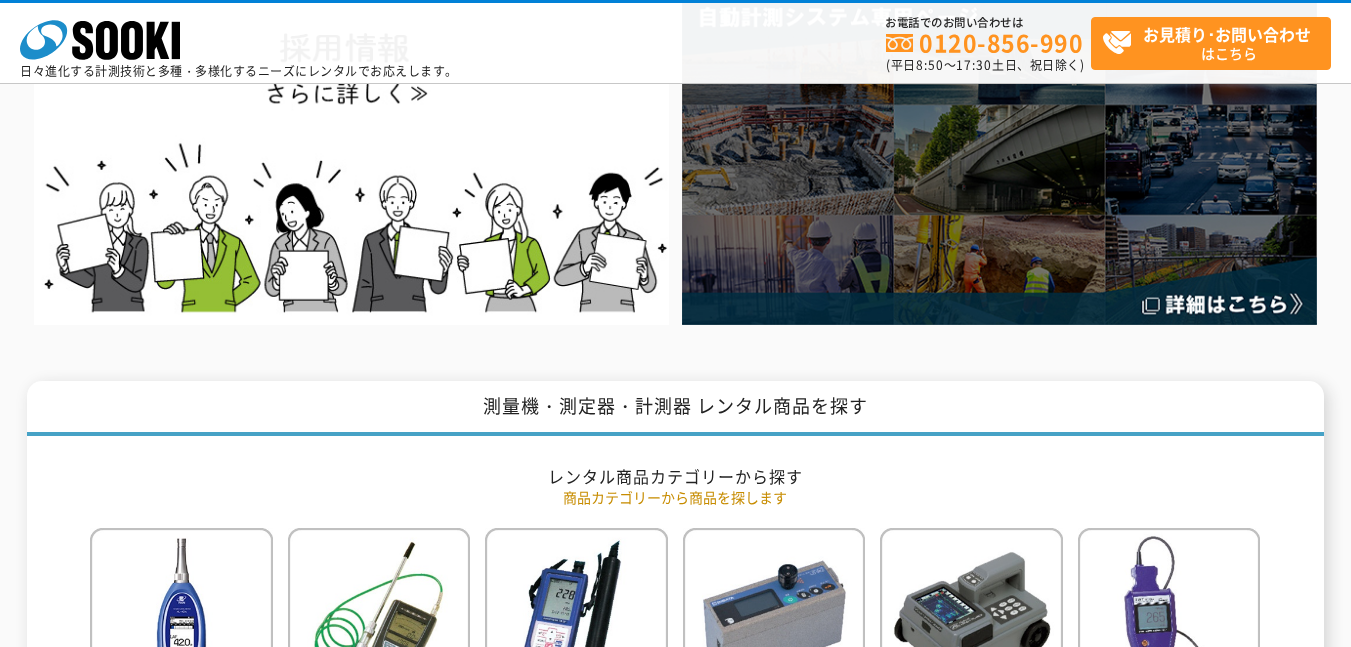 scroll, scrollTop: 0, scrollLeft: 0, axis: both 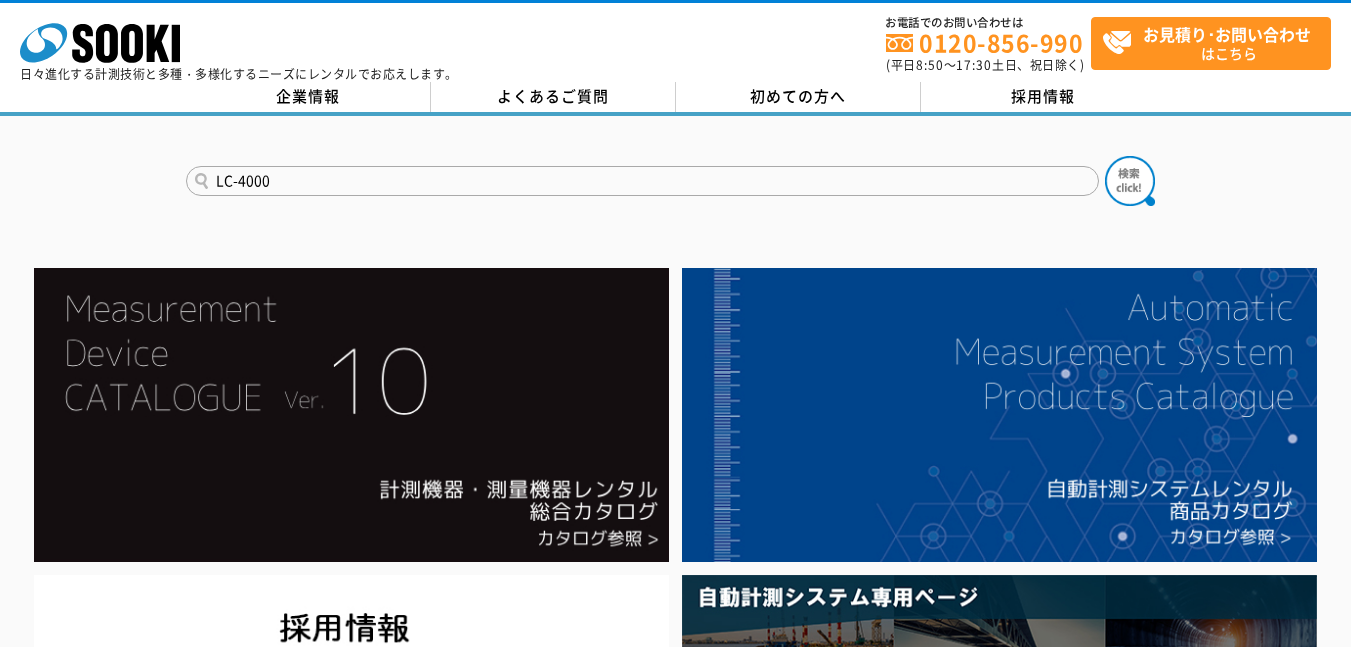 click on "LC-4000" at bounding box center (642, 181) 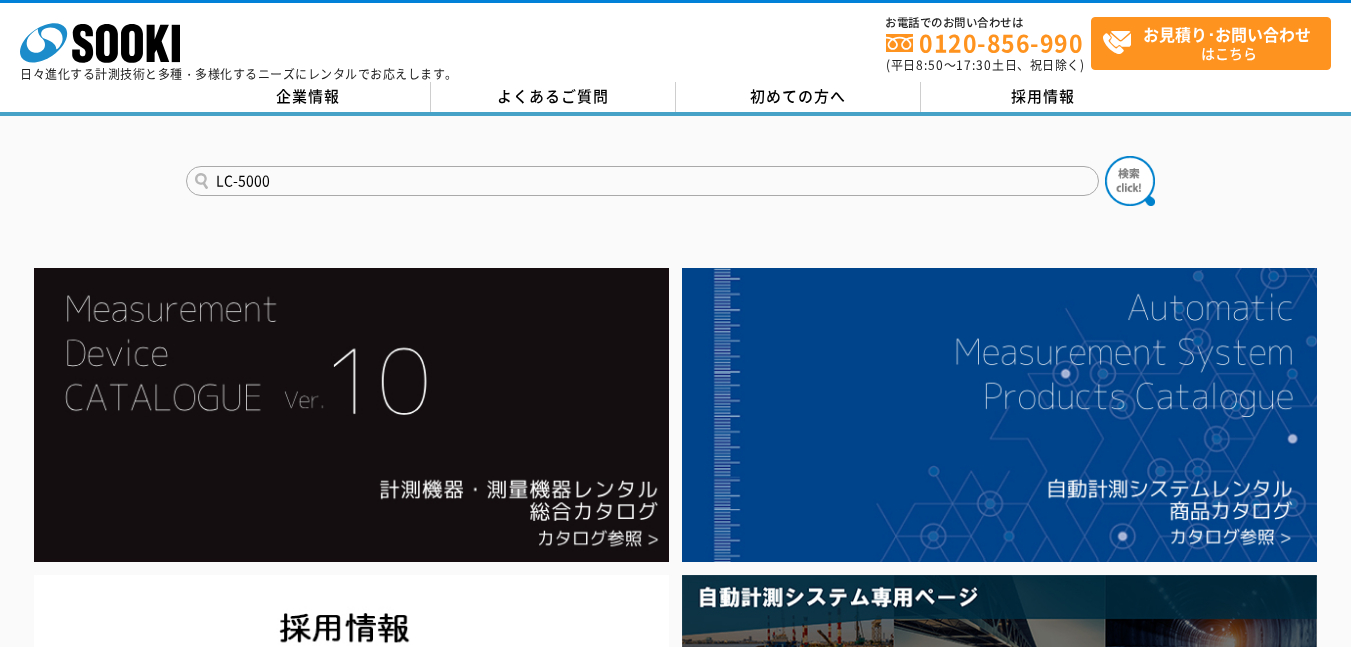 type on "LC-5000" 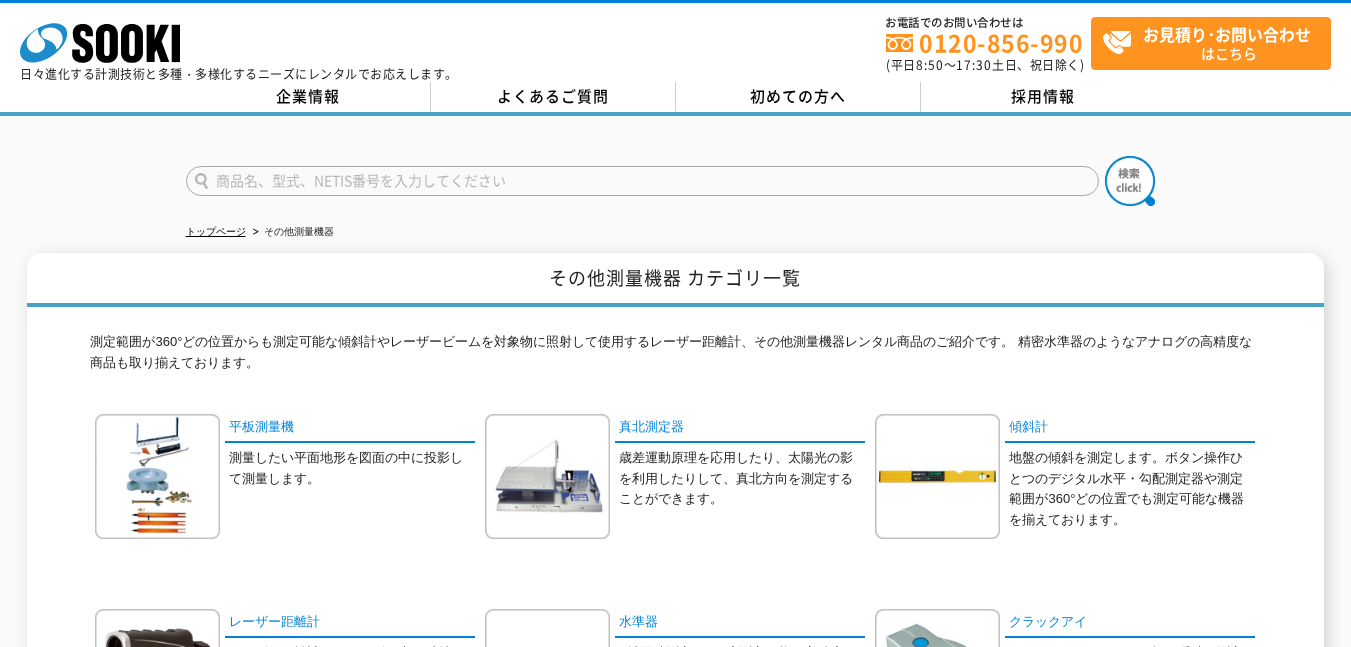 scroll, scrollTop: 0, scrollLeft: 0, axis: both 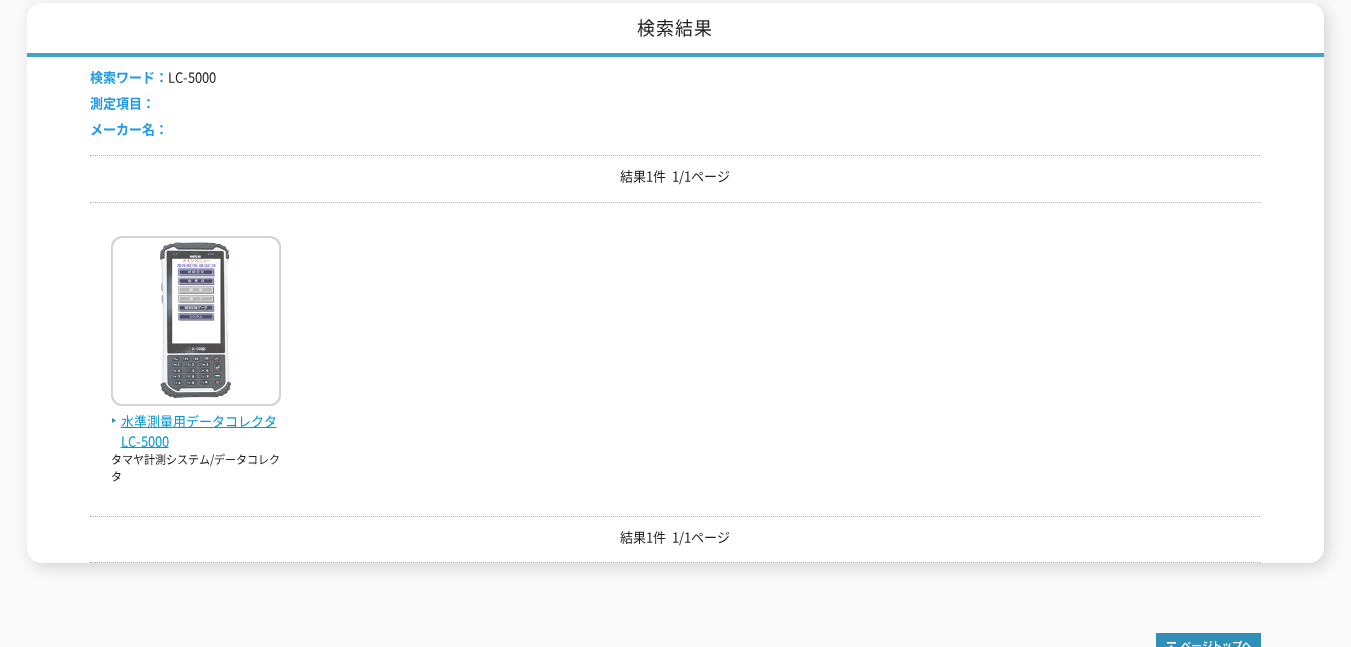 click at bounding box center (196, 323) 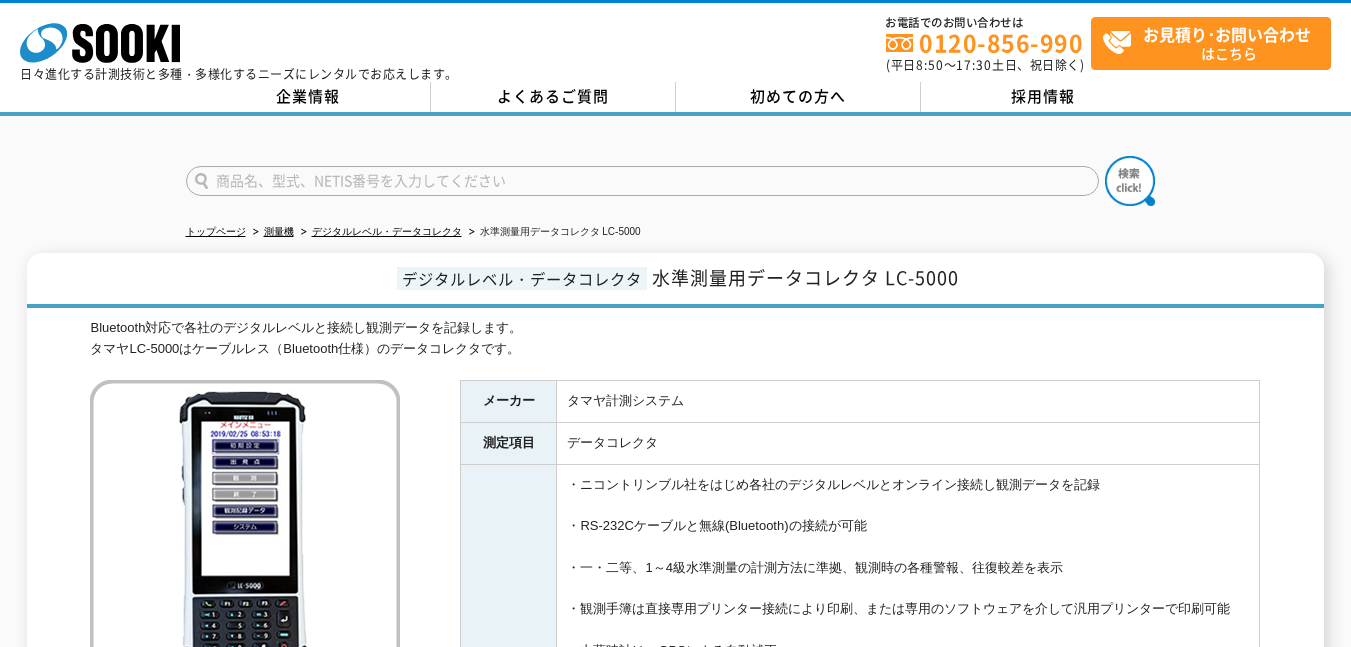 scroll, scrollTop: 0, scrollLeft: 0, axis: both 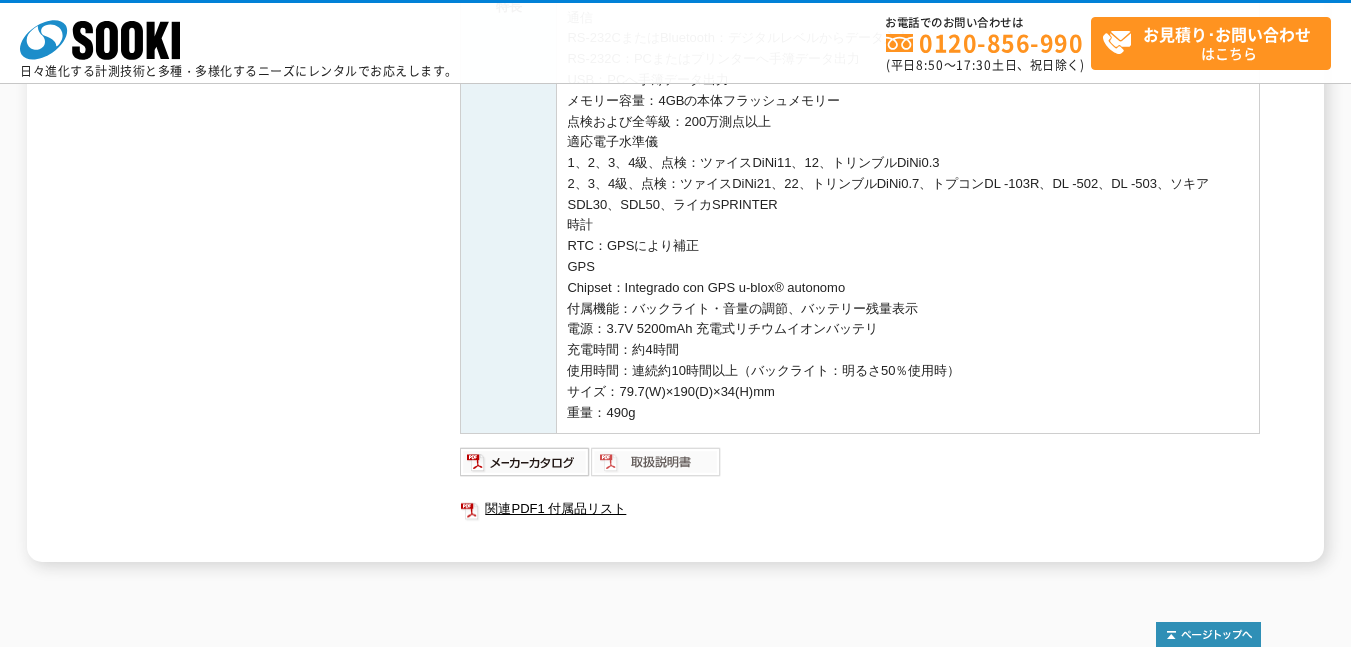 click at bounding box center (656, 462) 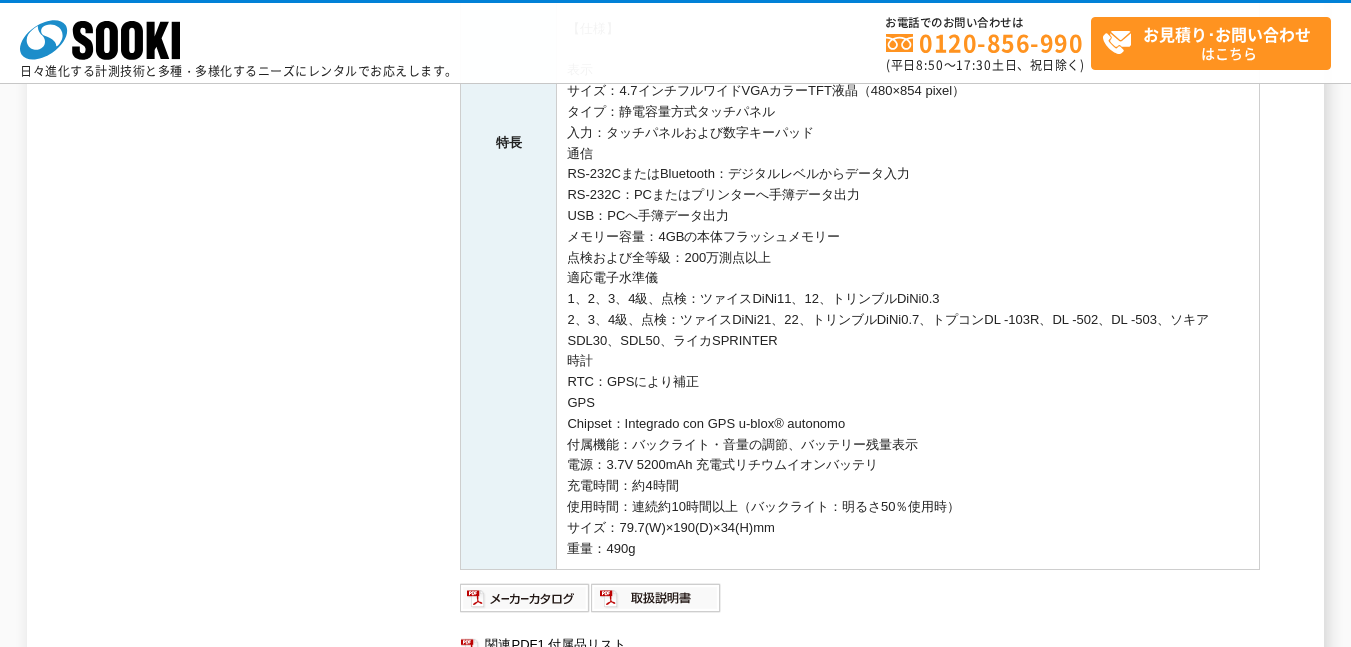scroll, scrollTop: 800, scrollLeft: 0, axis: vertical 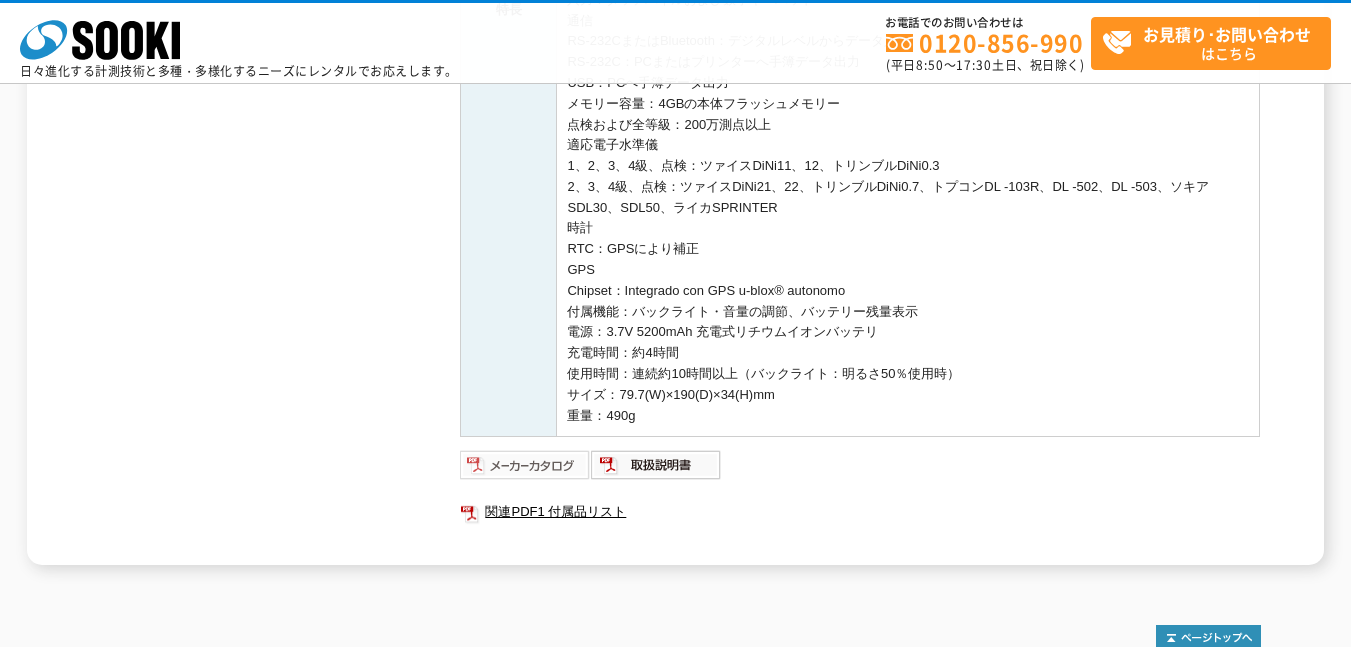 click at bounding box center (525, 465) 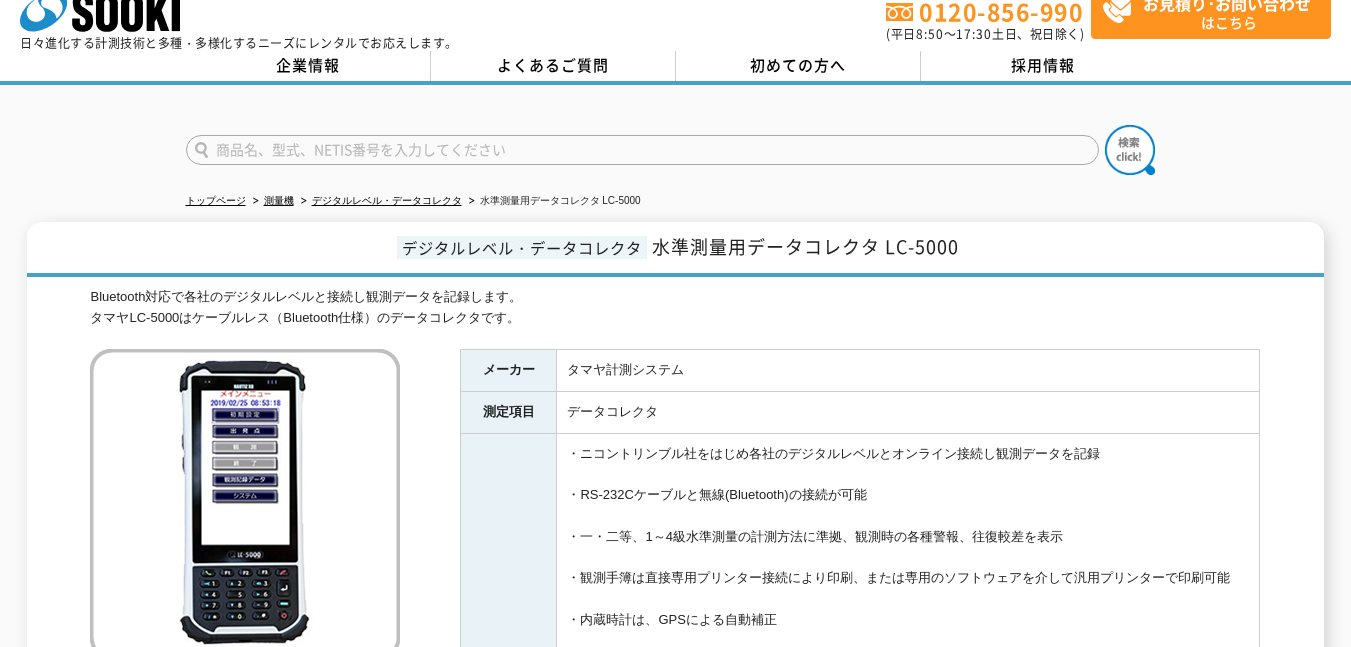 scroll, scrollTop: 0, scrollLeft: 0, axis: both 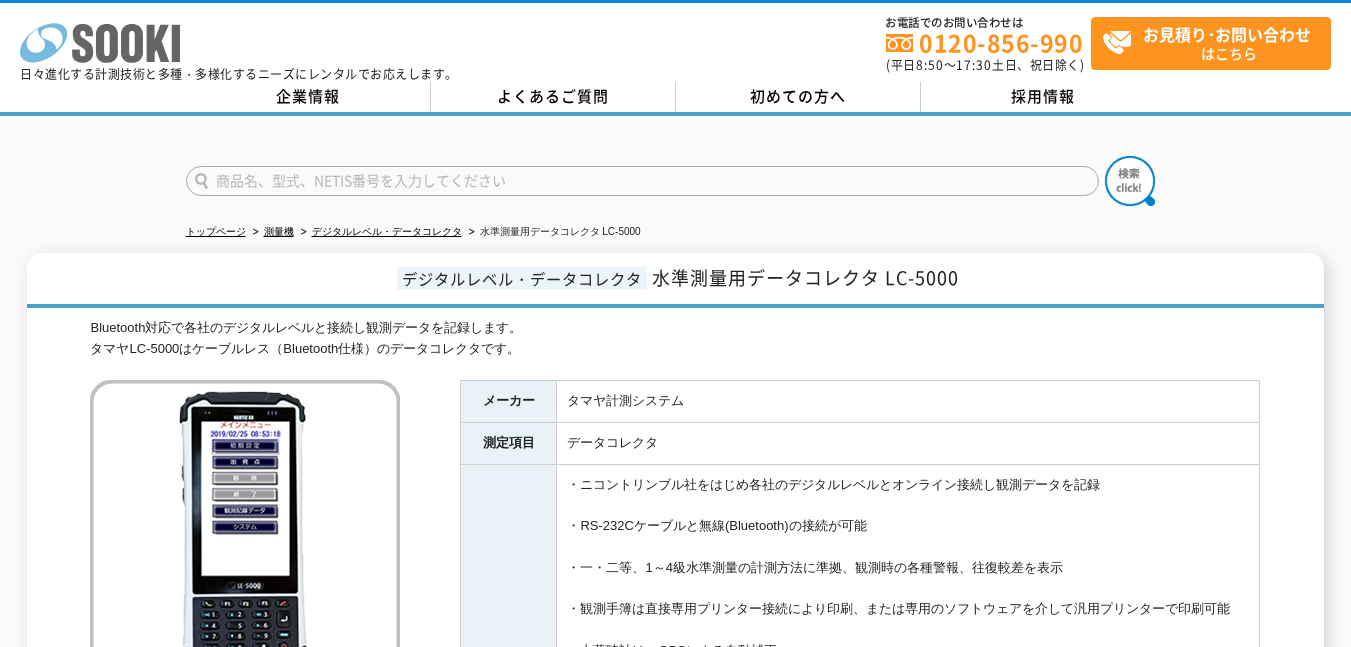 click 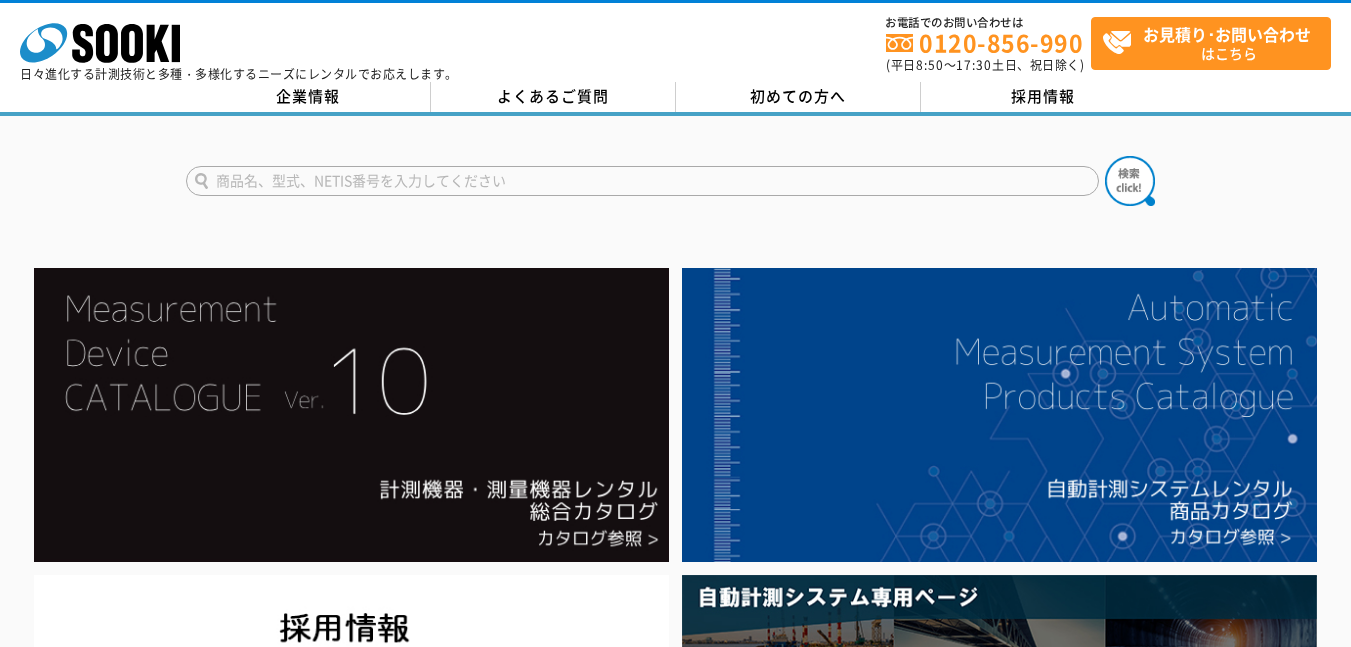 scroll, scrollTop: 0, scrollLeft: 0, axis: both 